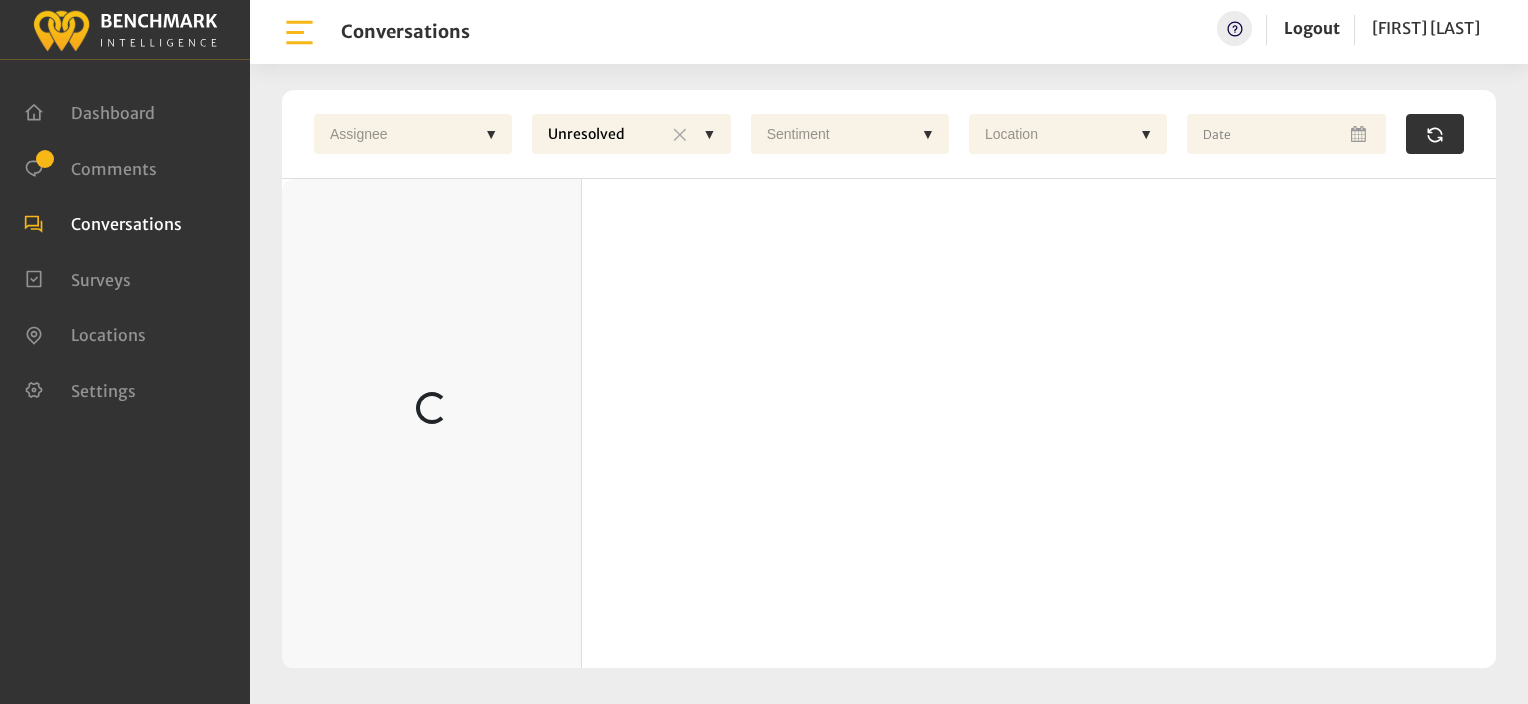 scroll, scrollTop: 0, scrollLeft: 0, axis: both 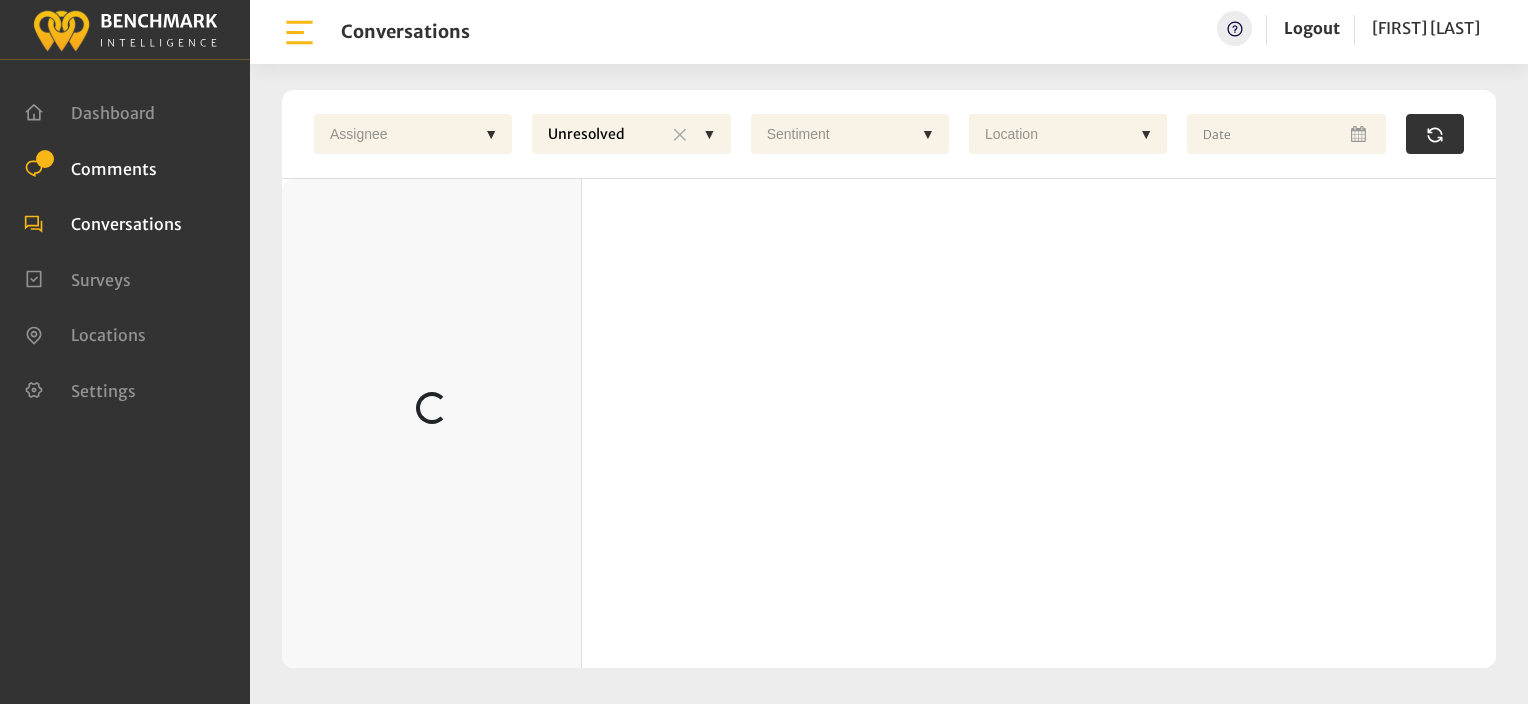 click on "Comments" at bounding box center (125, 168) 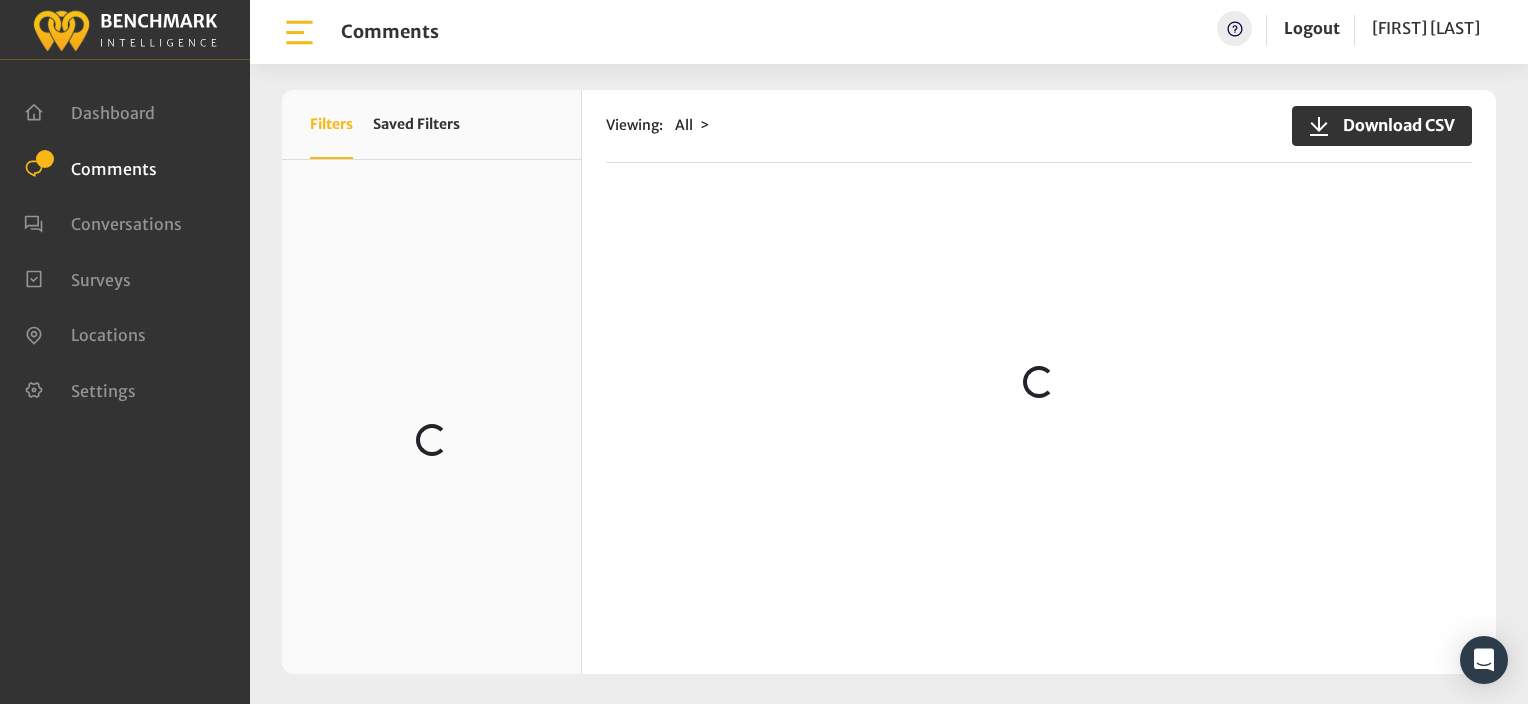 scroll, scrollTop: 0, scrollLeft: 0, axis: both 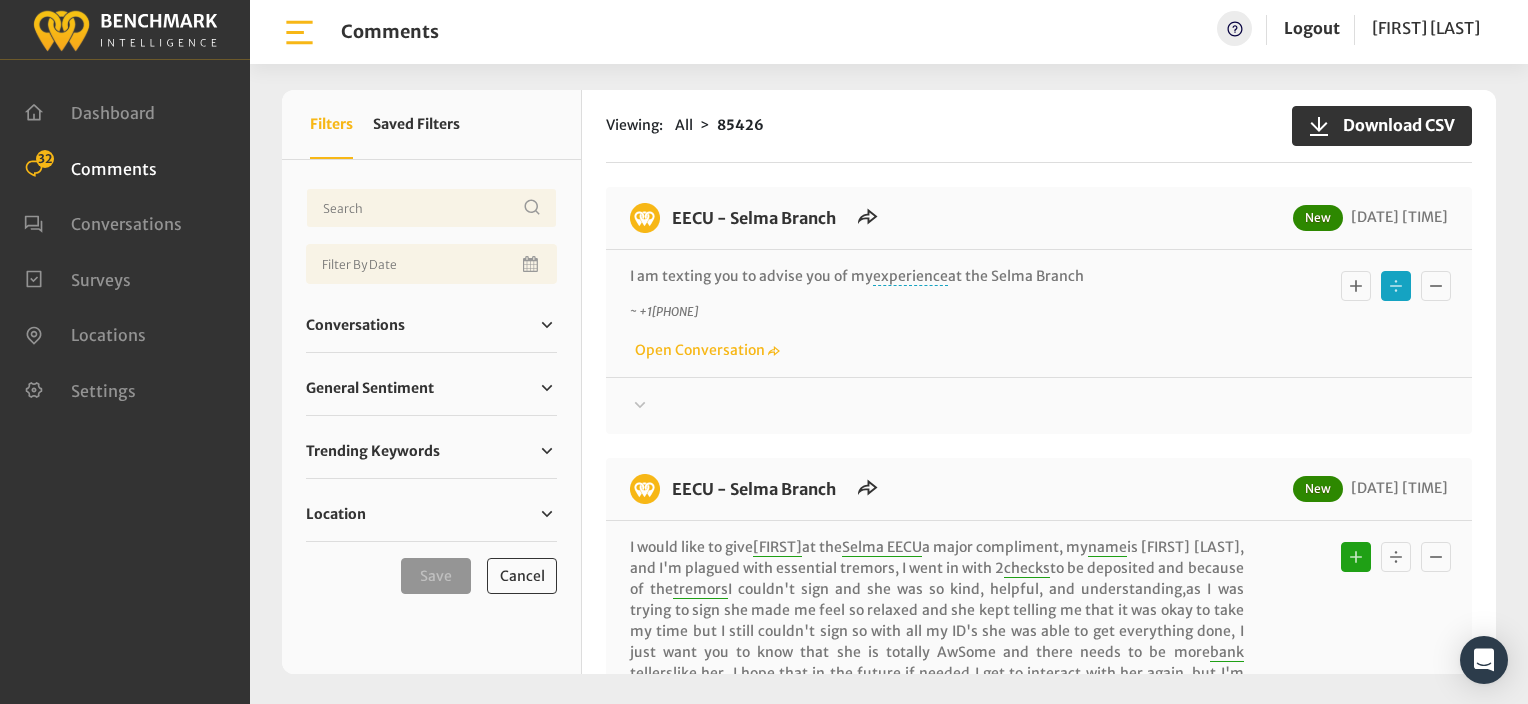 click at bounding box center [640, 404] 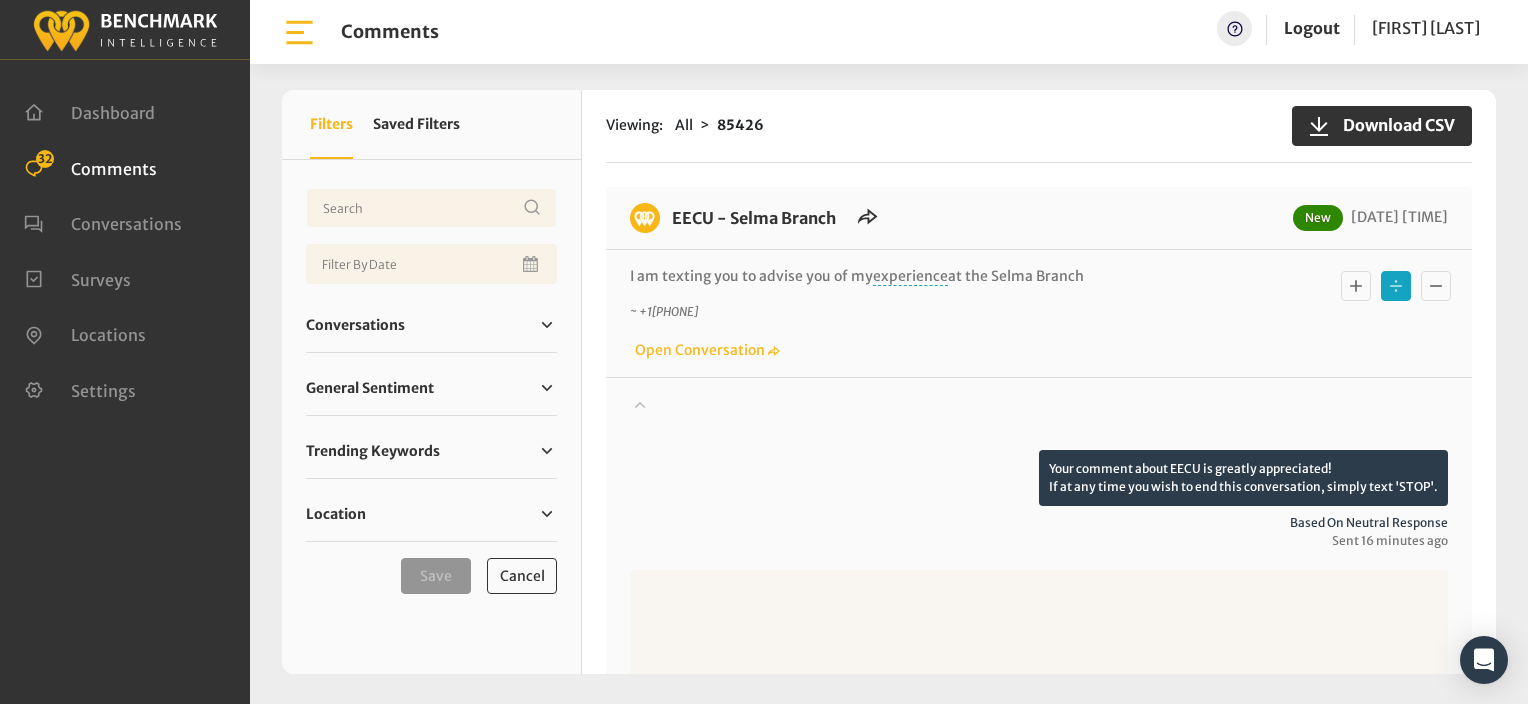 click at bounding box center [640, 404] 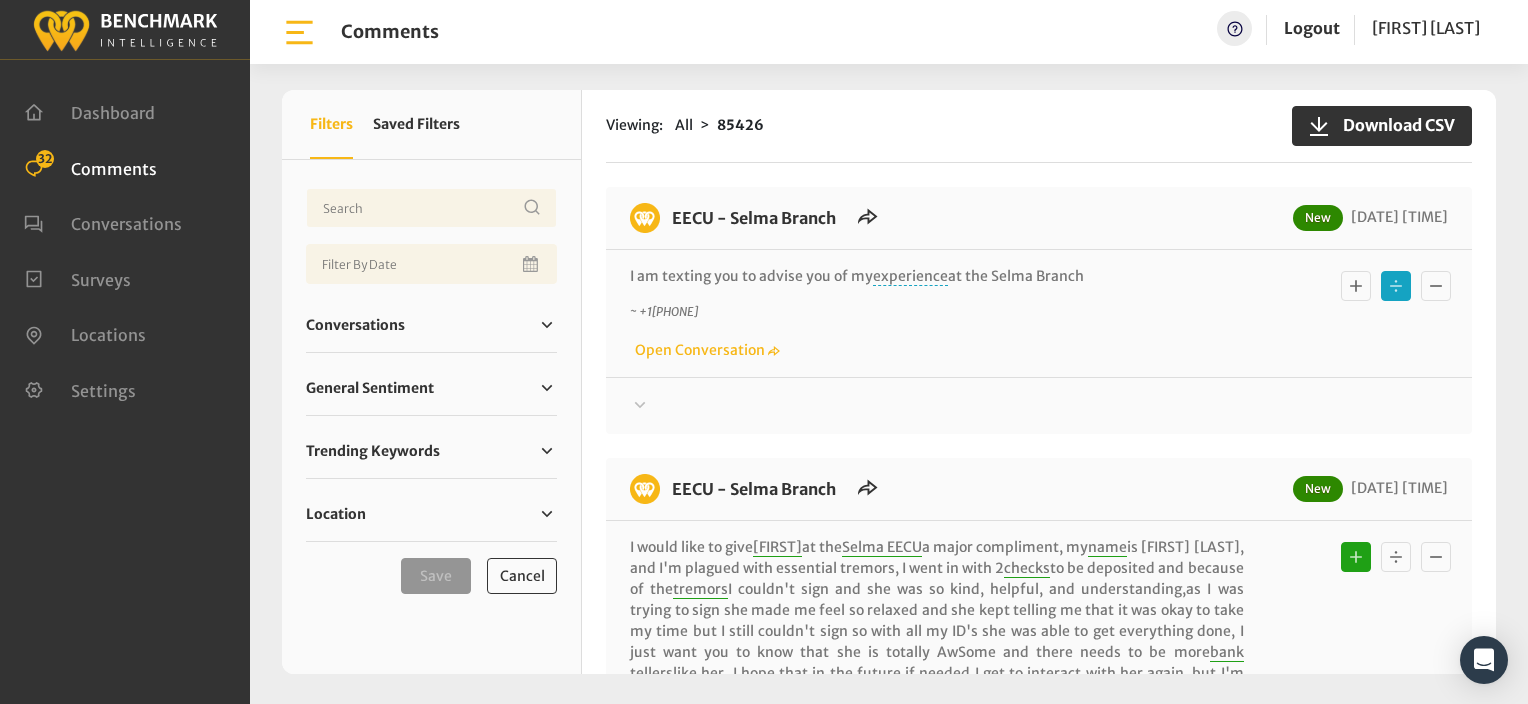 click at bounding box center [640, 404] 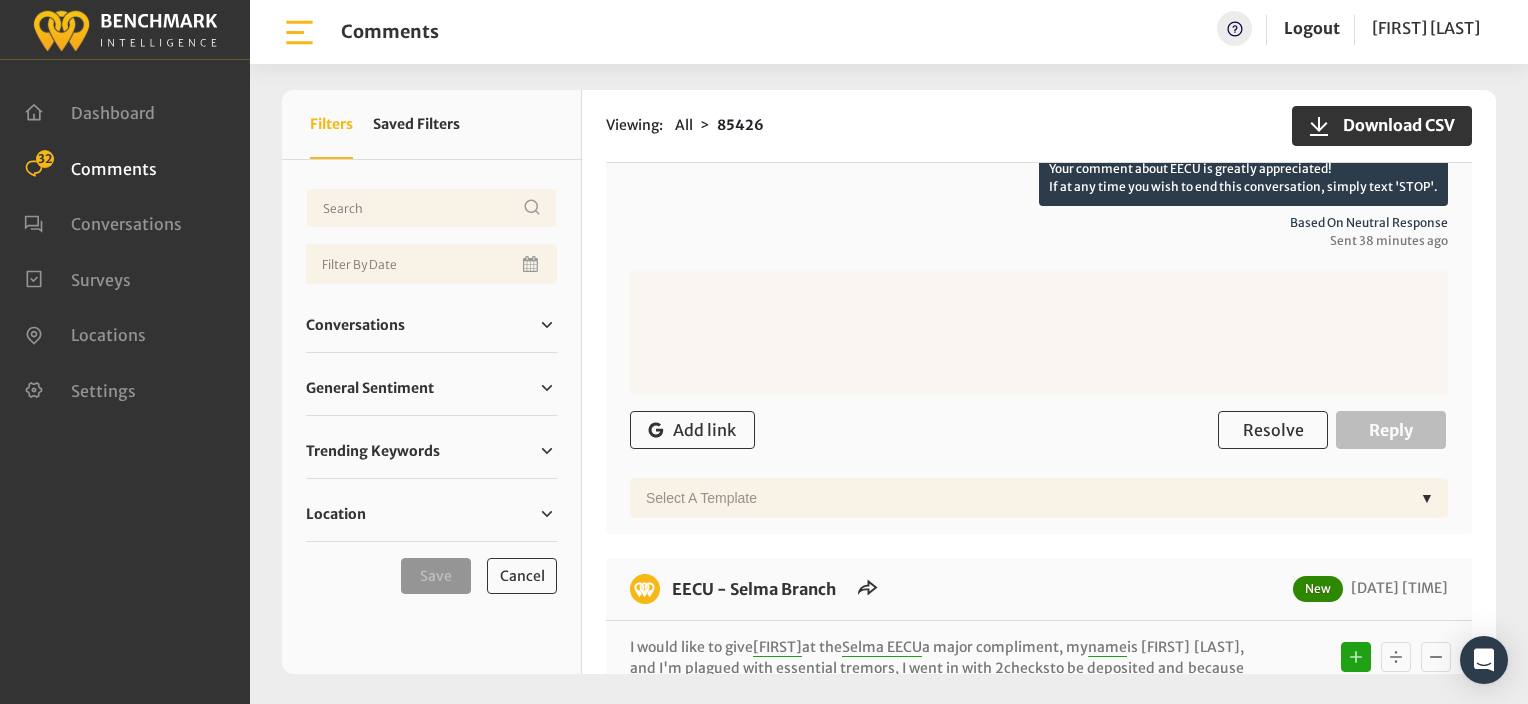 scroll, scrollTop: 100, scrollLeft: 0, axis: vertical 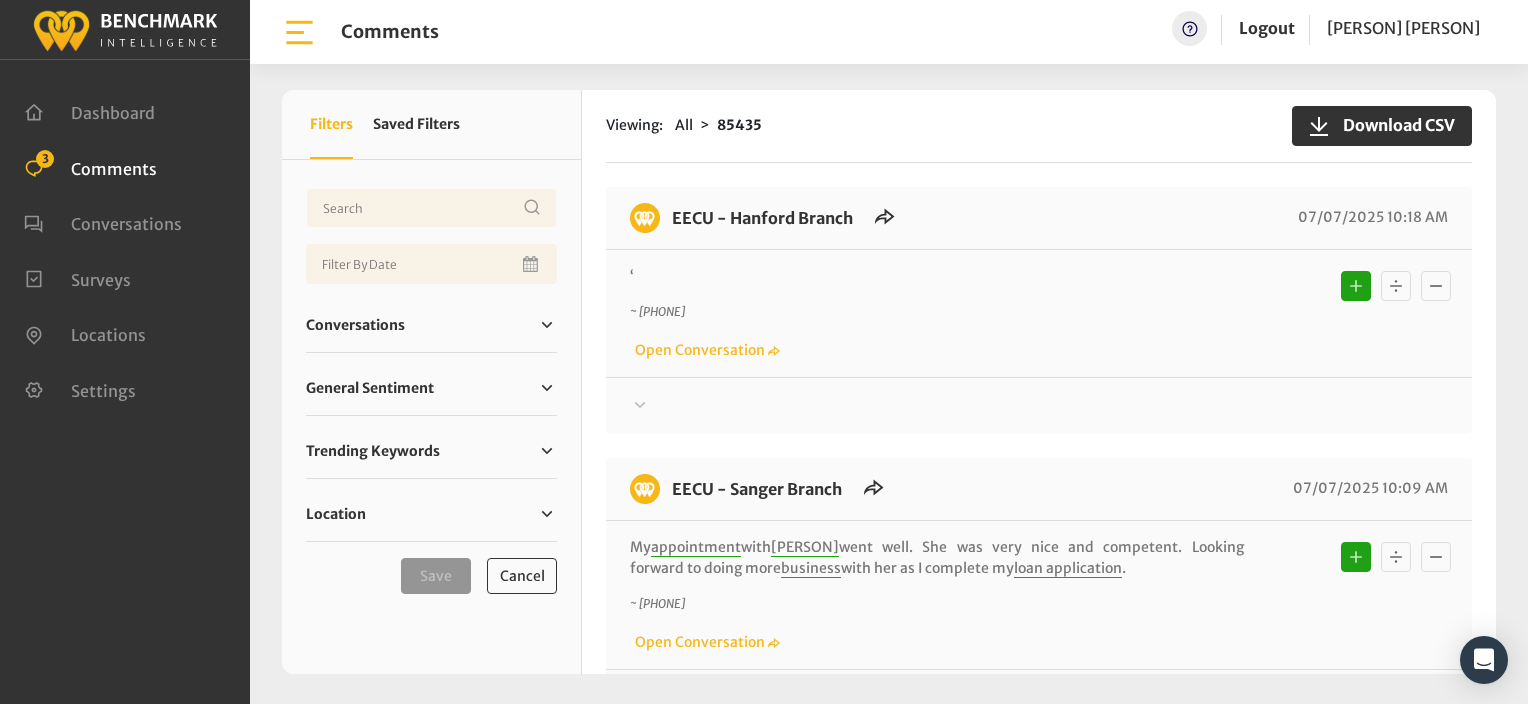 drag, startPoint x: 1049, startPoint y: 292, endPoint x: 948, endPoint y: 251, distance: 109.004585 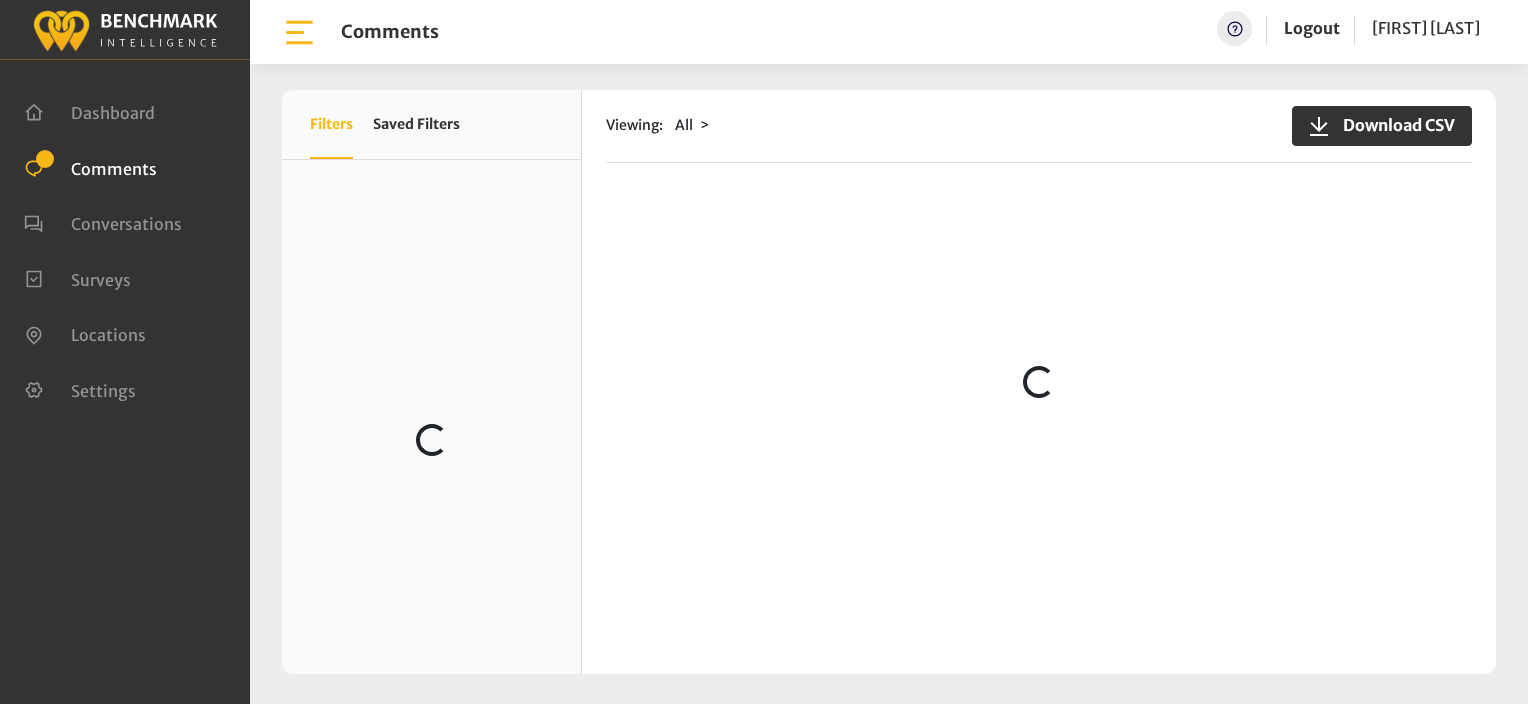 scroll, scrollTop: 0, scrollLeft: 0, axis: both 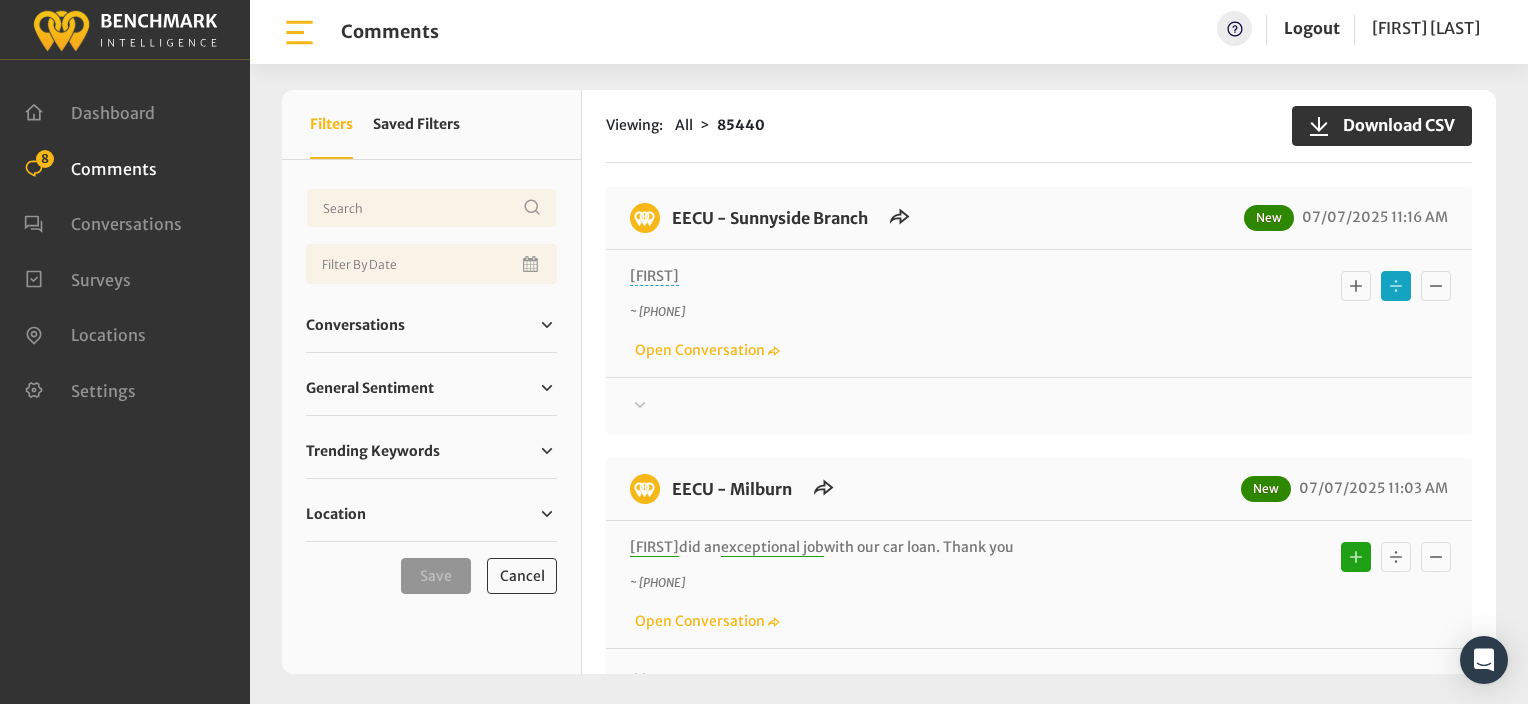 click at bounding box center (640, 405) 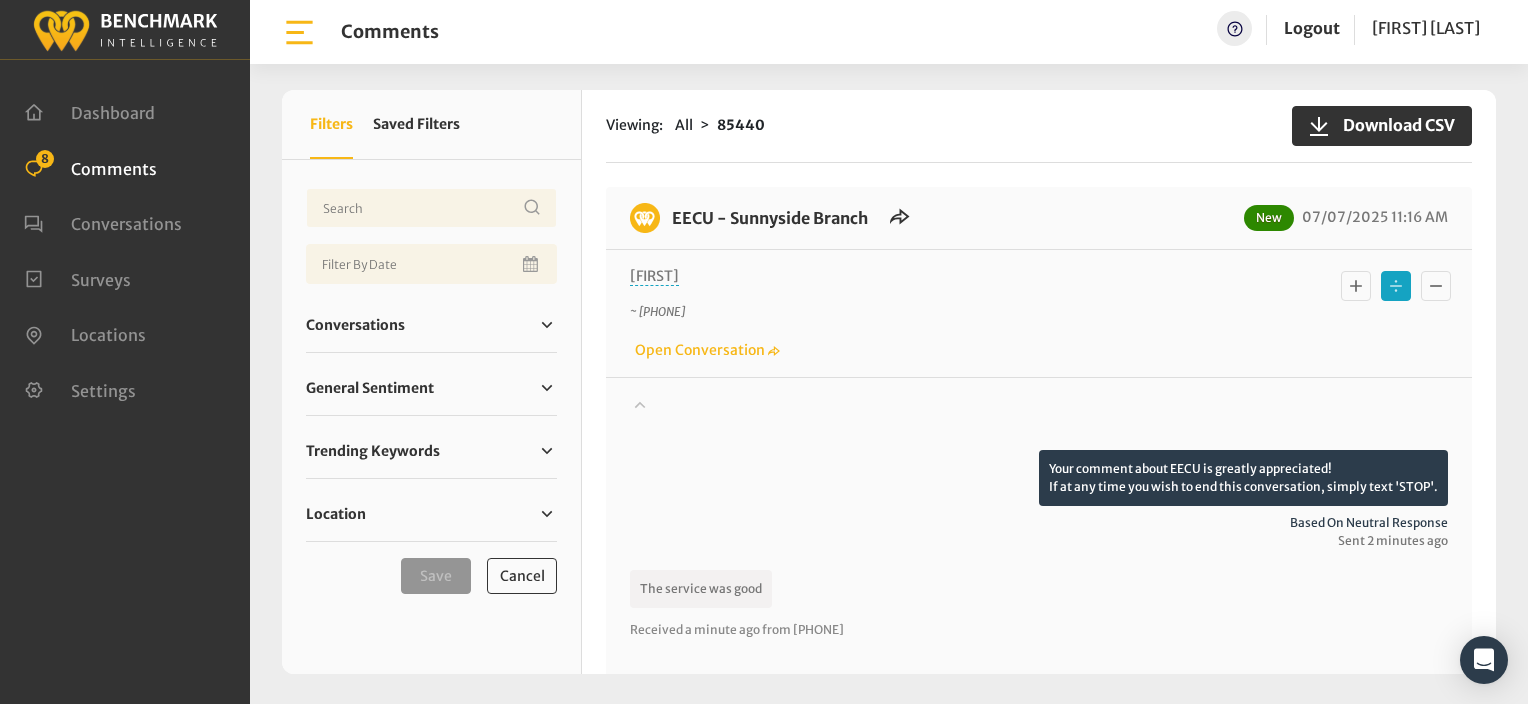 click at bounding box center [1356, 286] 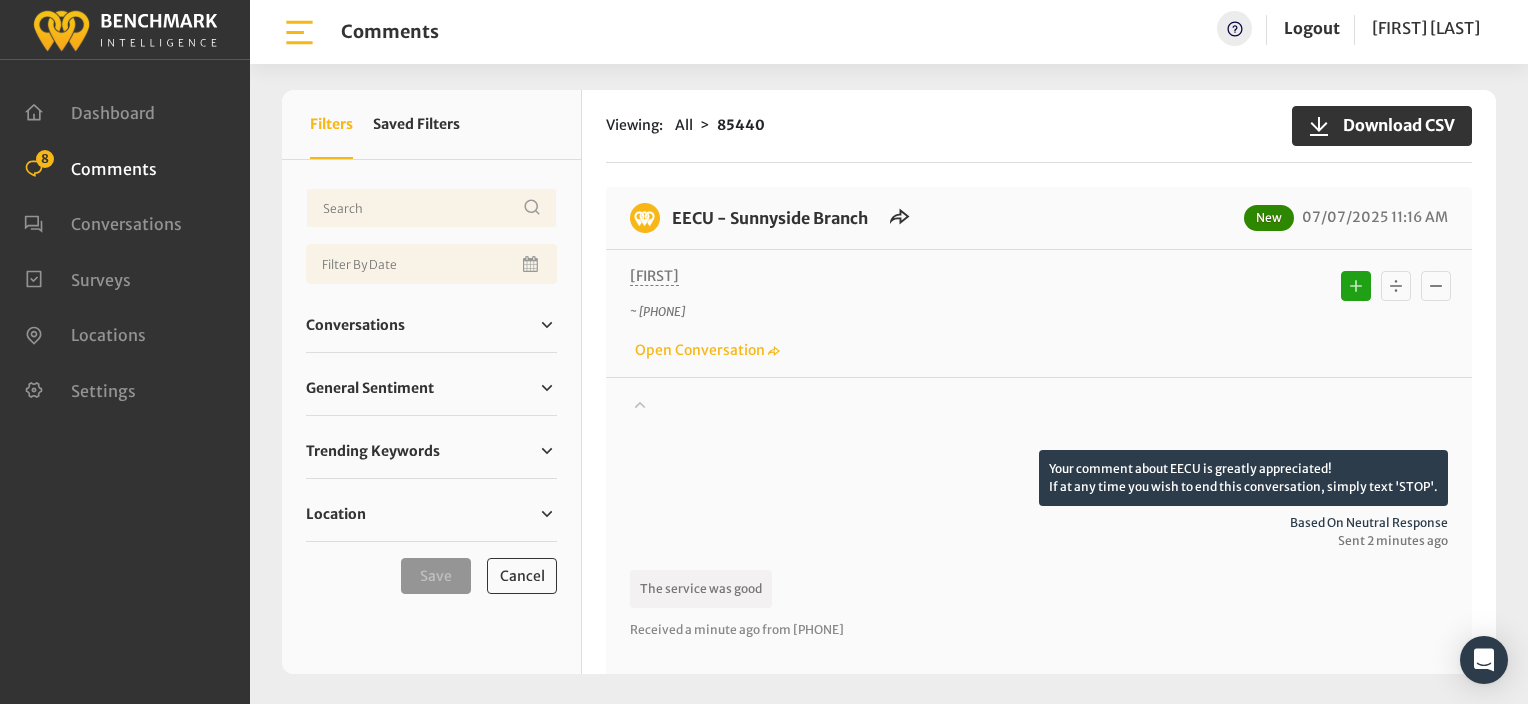 type 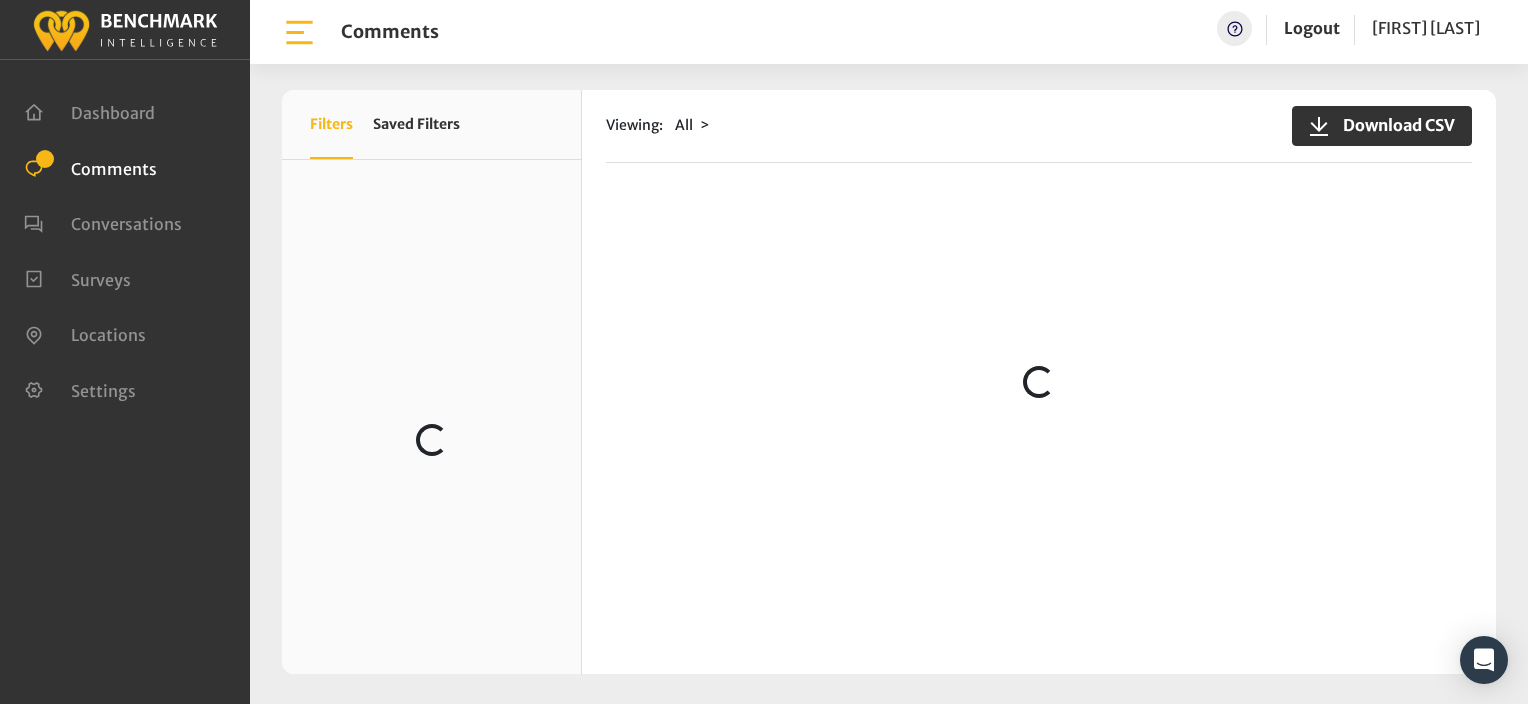 scroll, scrollTop: 0, scrollLeft: 0, axis: both 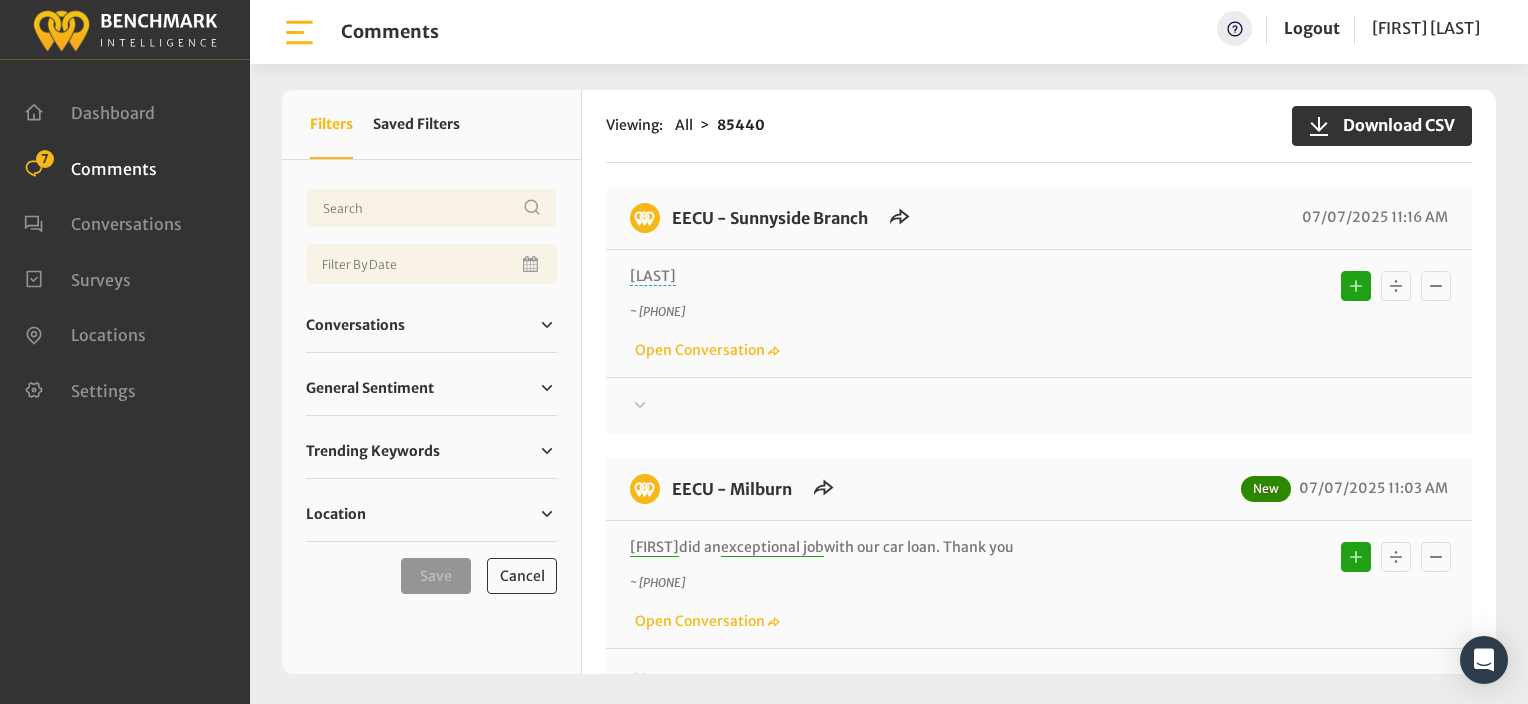 click on "~ +15595734902" at bounding box center (937, 312) 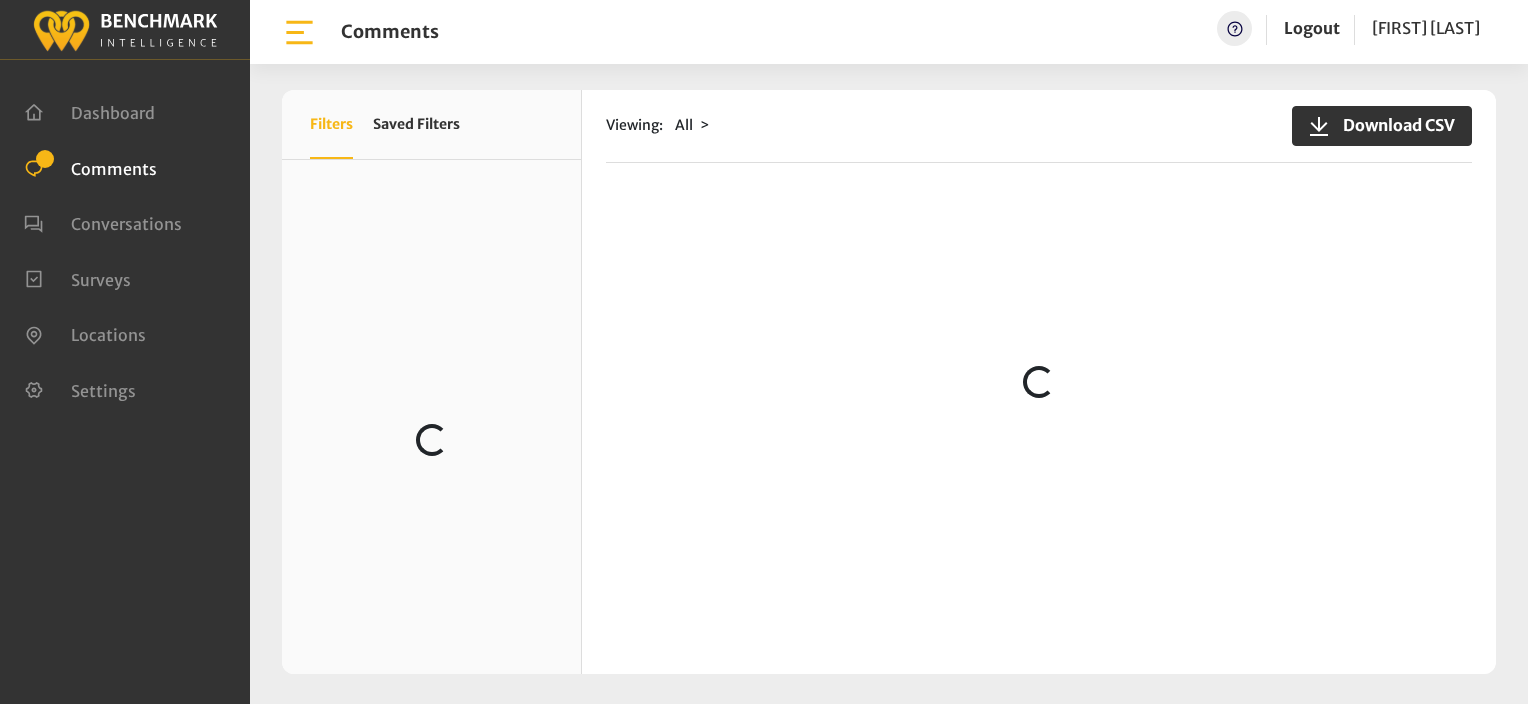 scroll, scrollTop: 0, scrollLeft: 0, axis: both 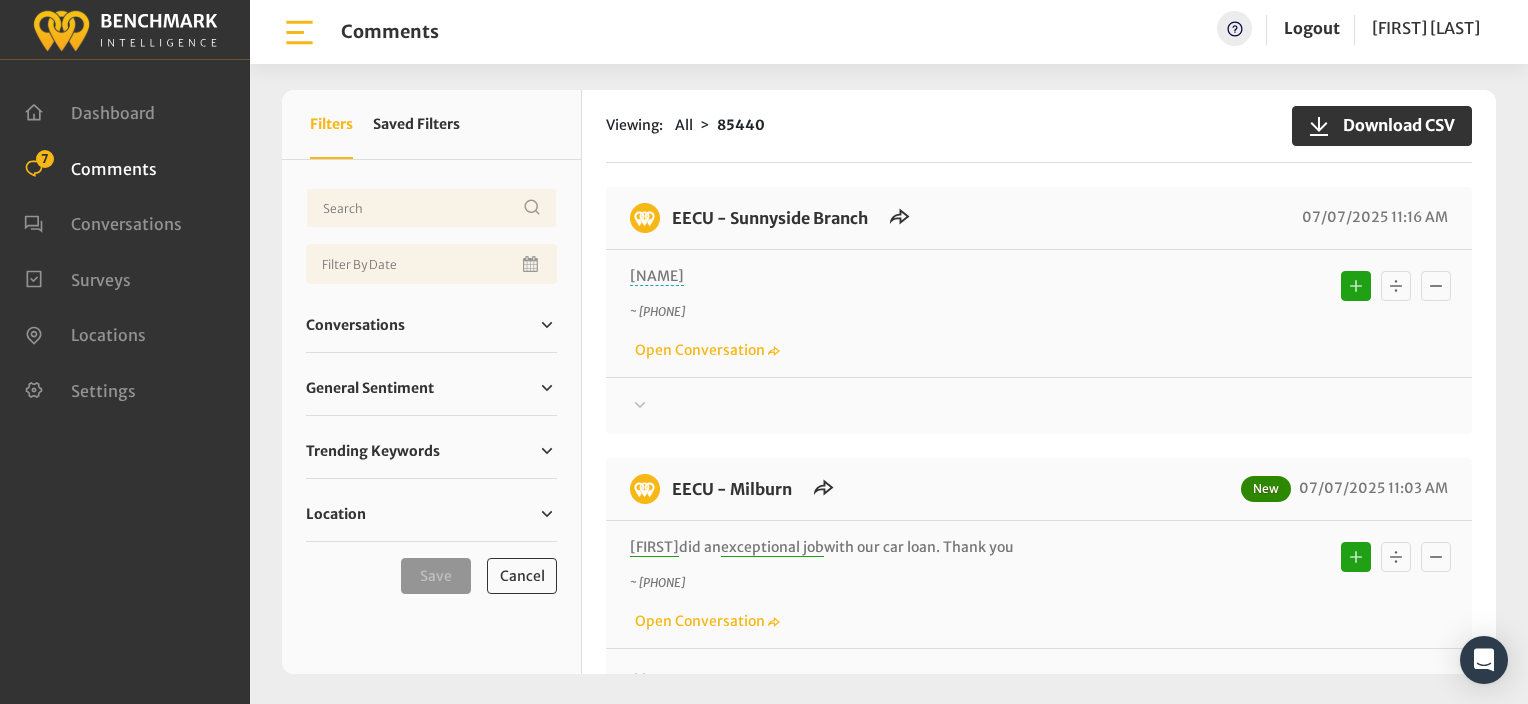 click on "EECU - Sunnyside Branch
07/07/2025 11:16 AM
[FIRST]
[PHONE]
Open Conversation" at bounding box center (1039, 310) 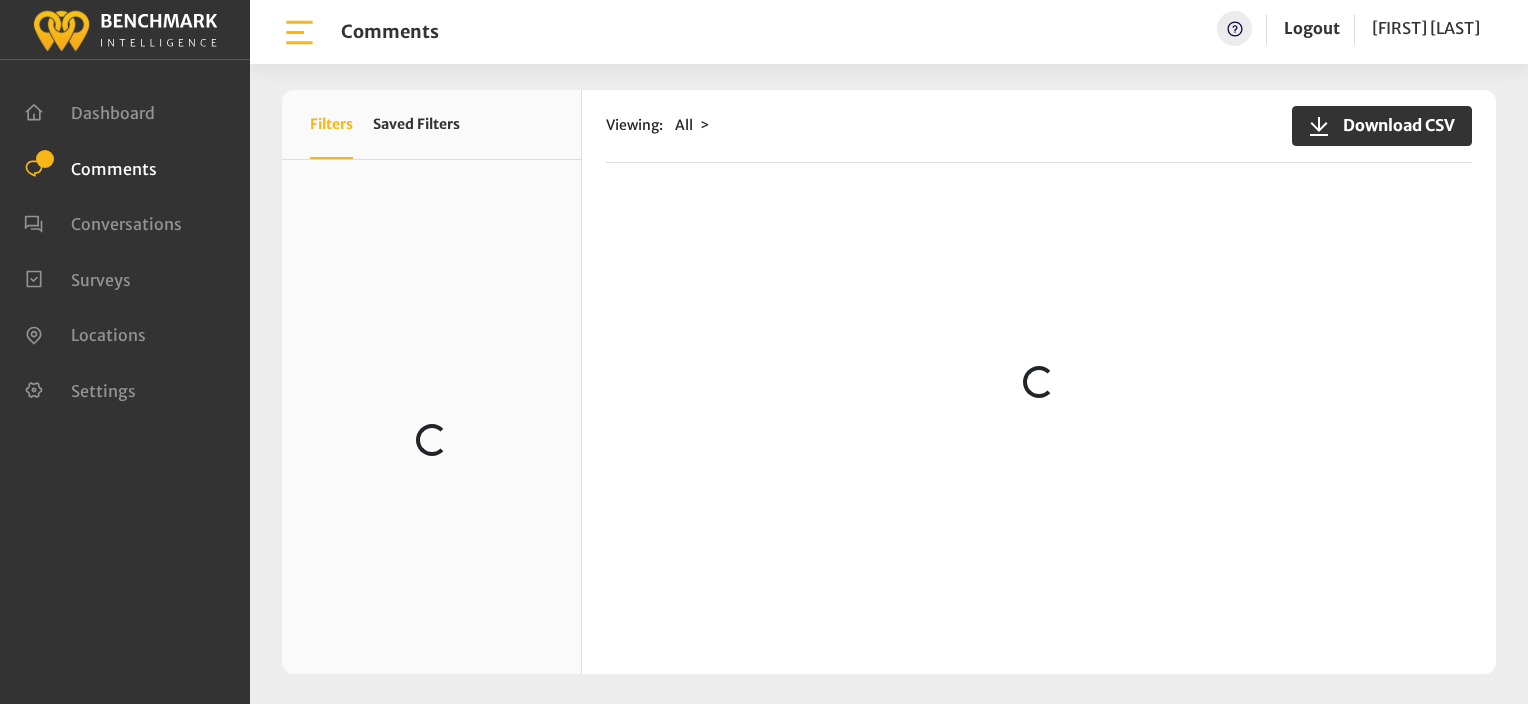 scroll, scrollTop: 0, scrollLeft: 0, axis: both 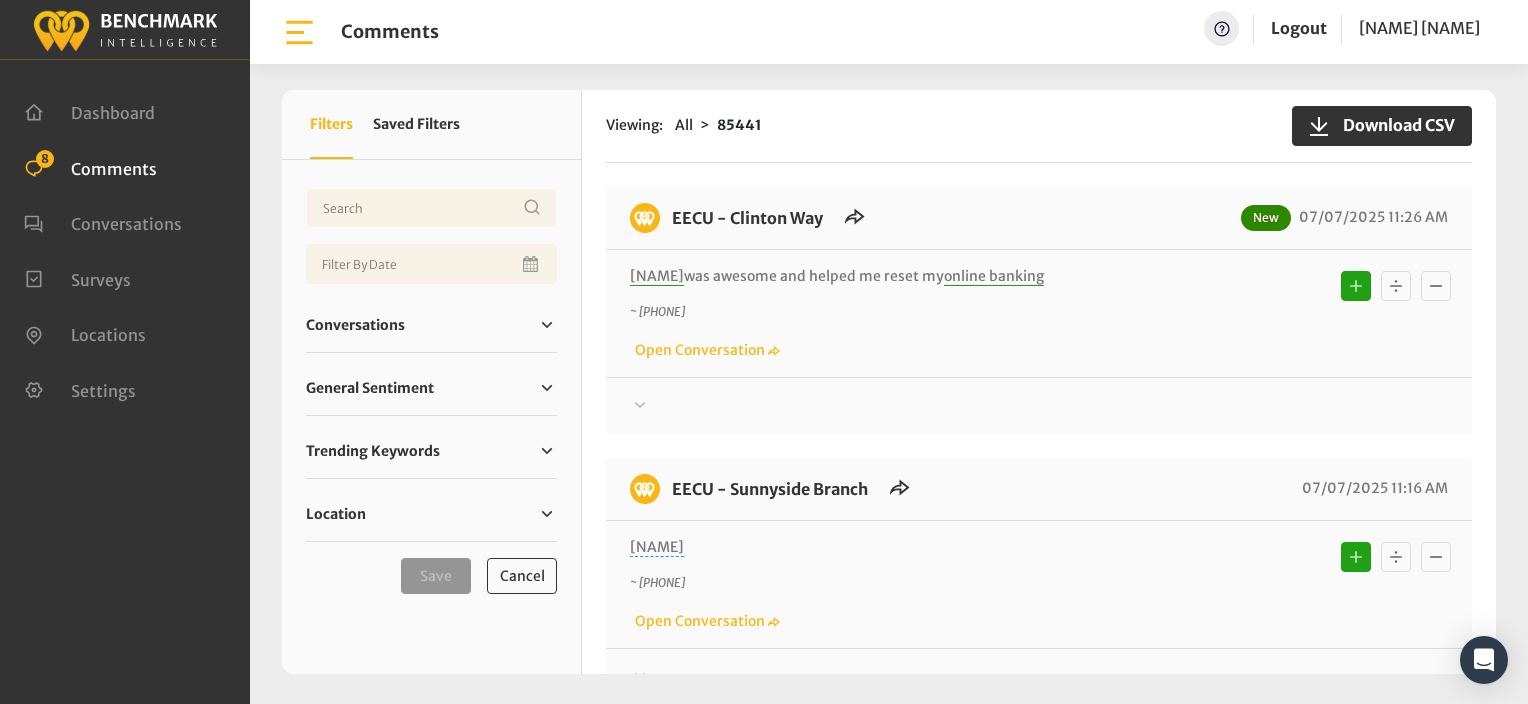 click on "EECU - Clinton Way
New
07/07/2025 11:26 AM" at bounding box center (1039, 226) 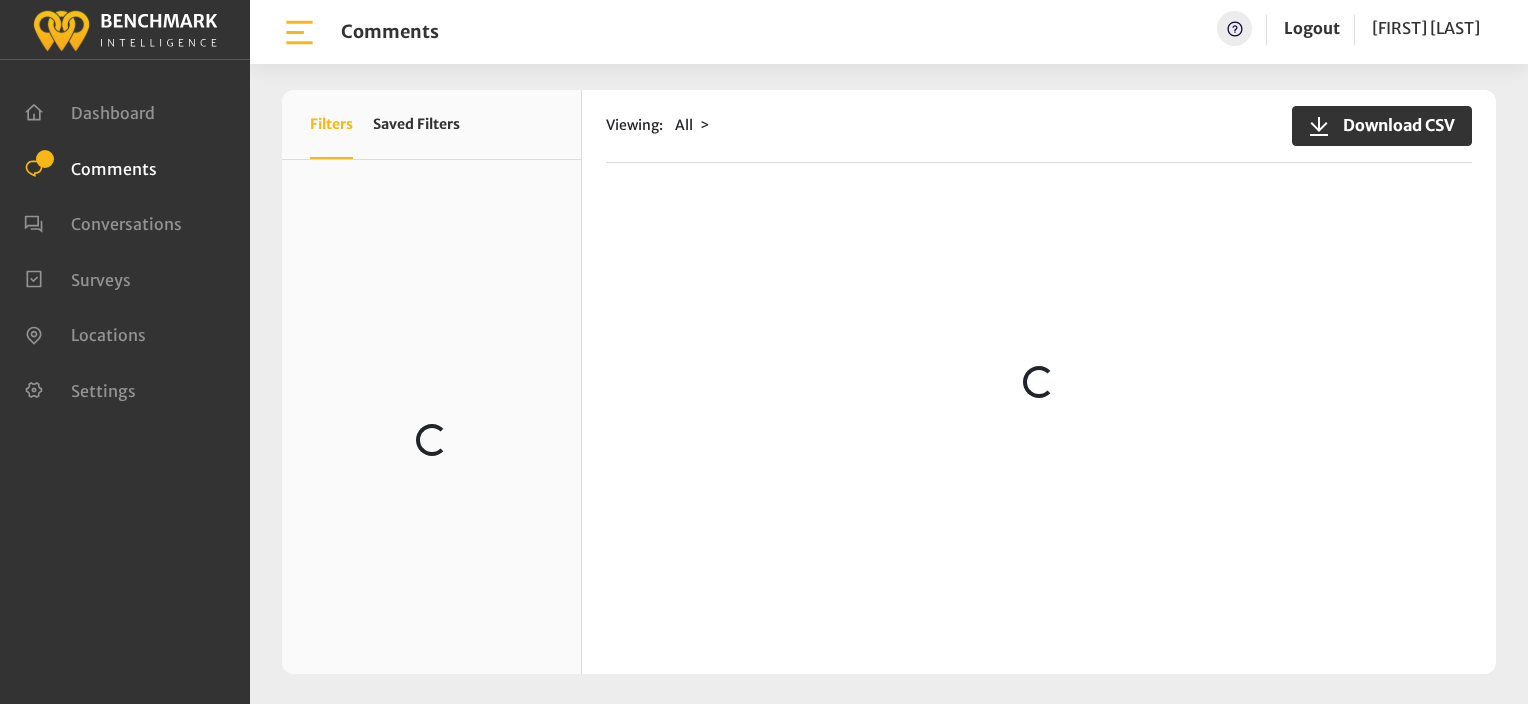 scroll, scrollTop: 0, scrollLeft: 0, axis: both 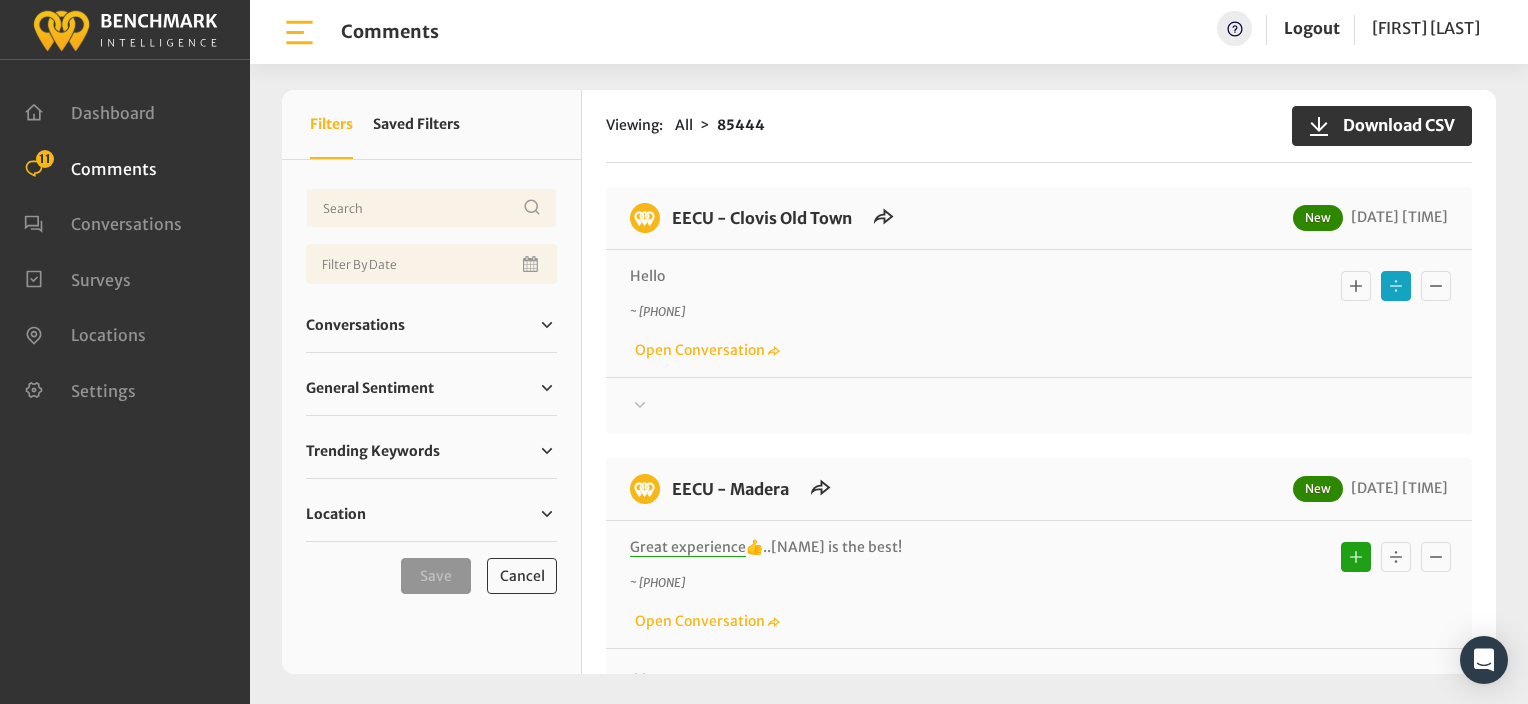 click at bounding box center [640, 405] 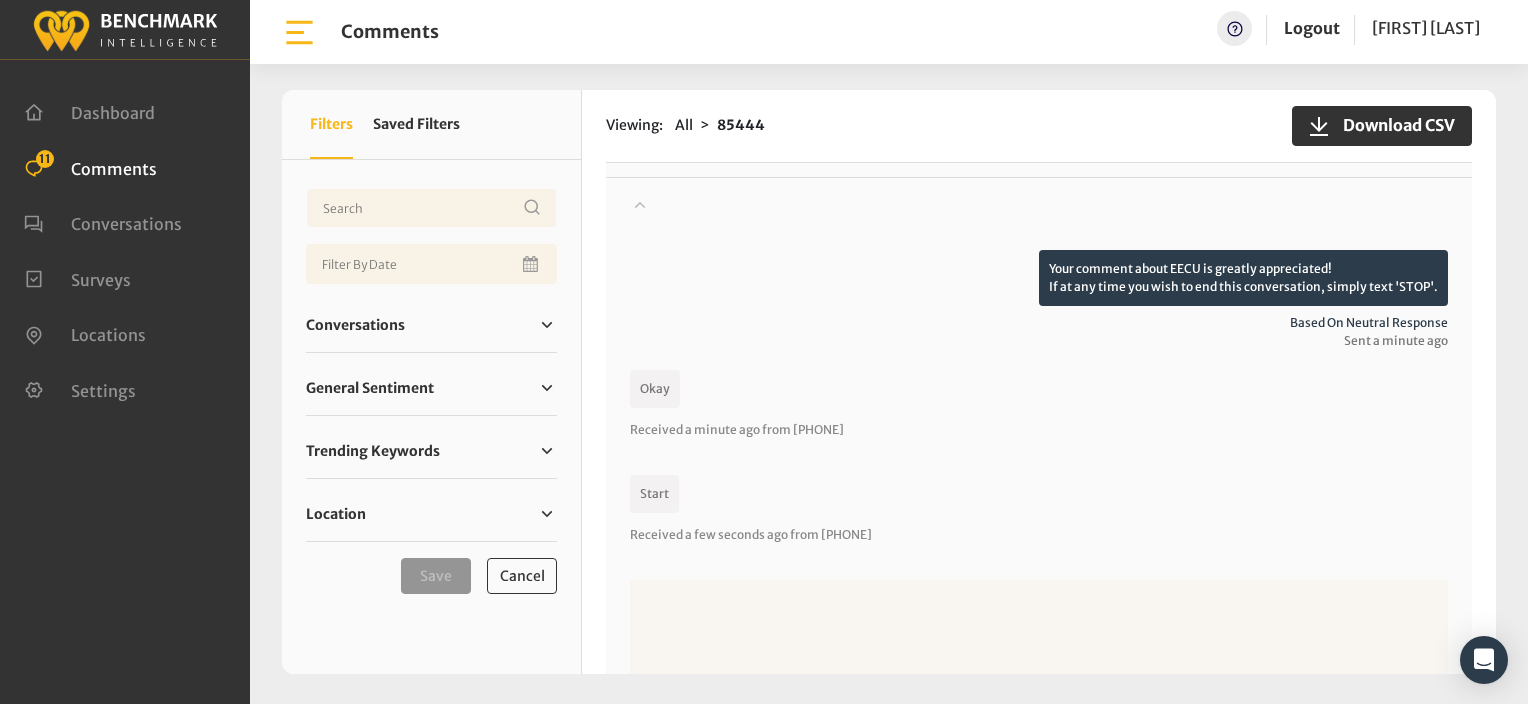 scroll, scrollTop: 0, scrollLeft: 0, axis: both 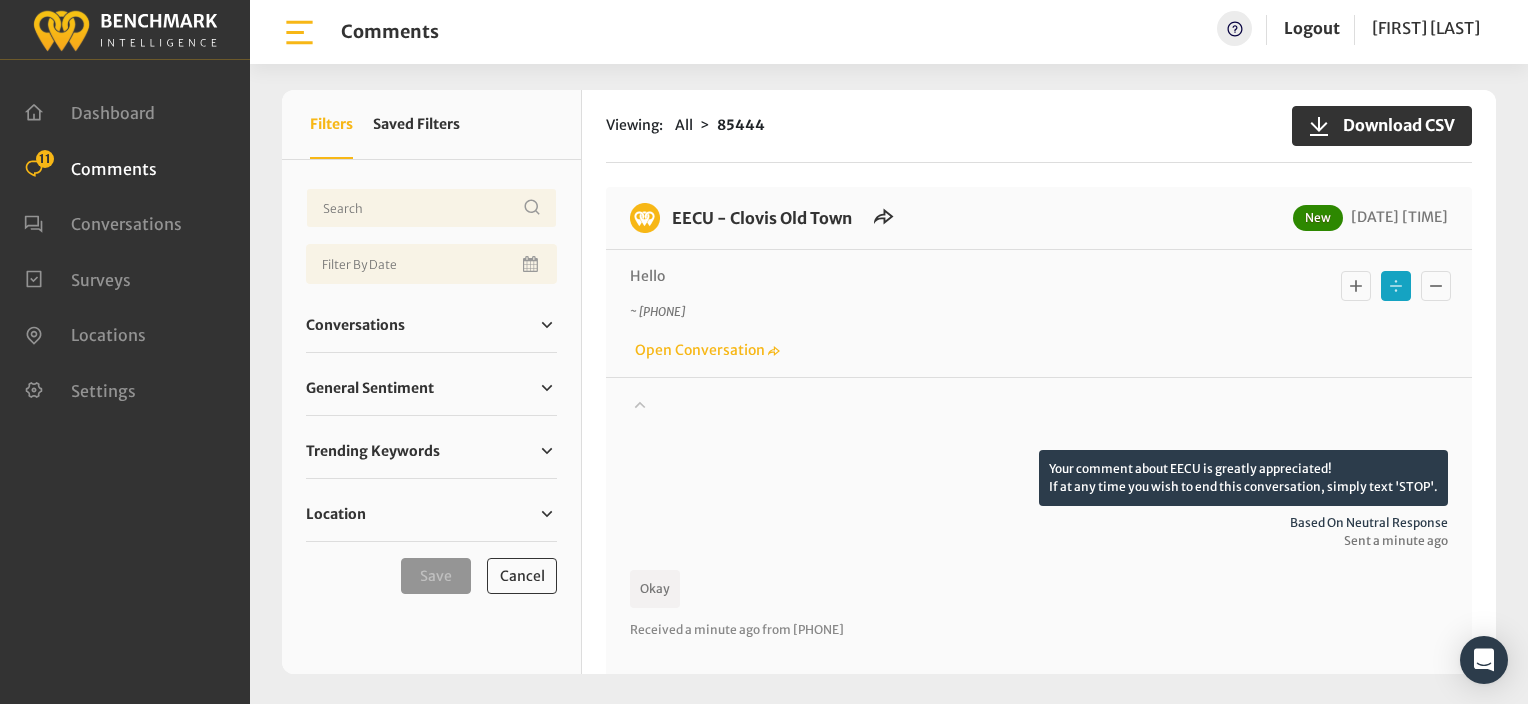 click on "Hello
~ +15592882698
Open Conversation" at bounding box center [1039, 313] 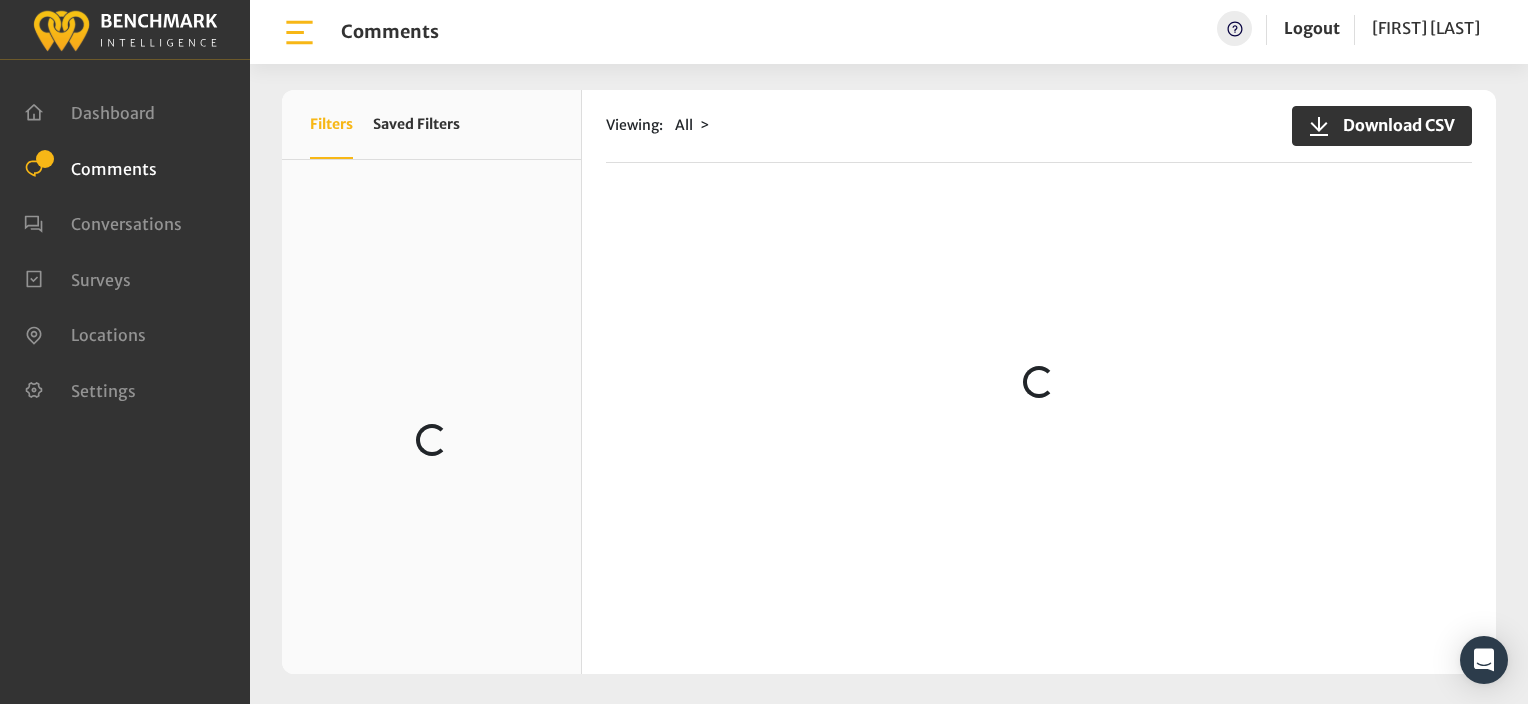 scroll, scrollTop: 0, scrollLeft: 0, axis: both 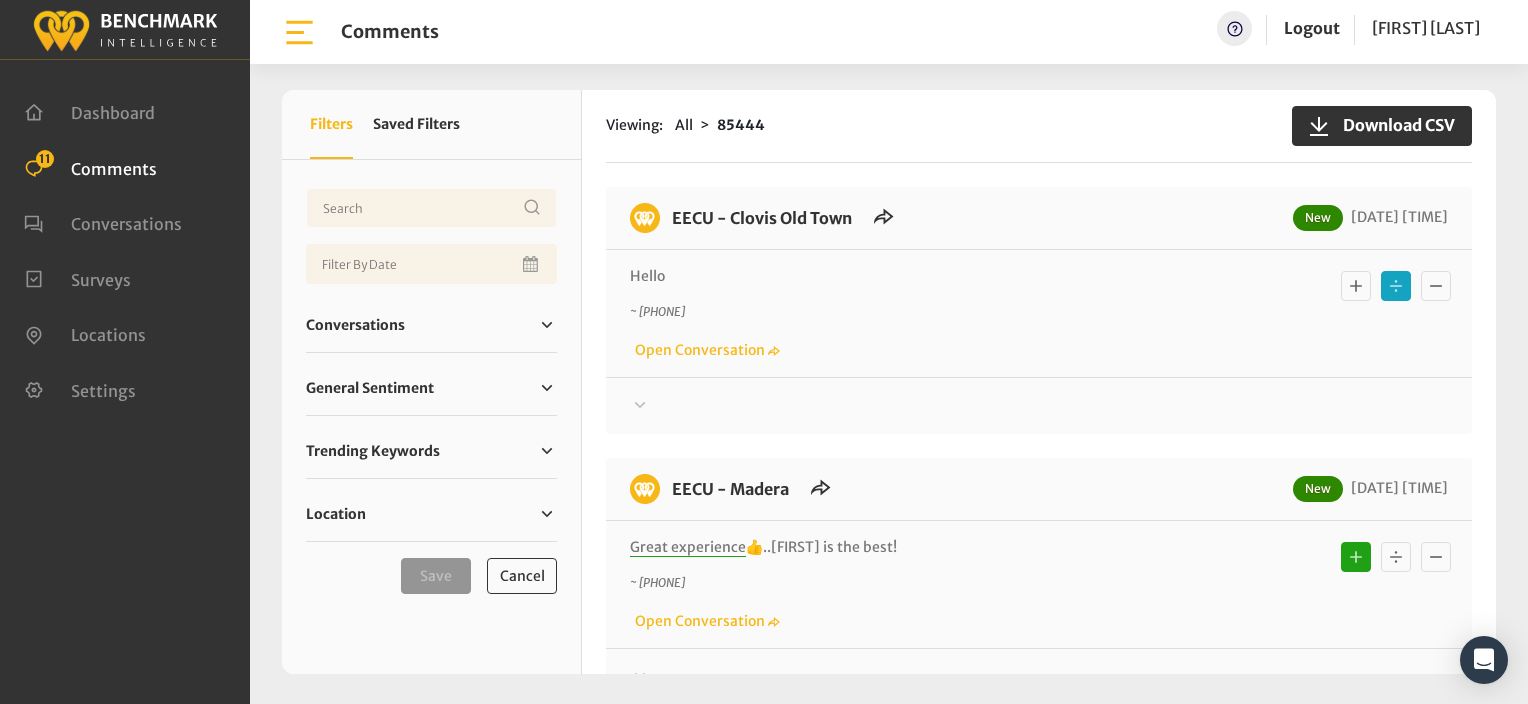 click at bounding box center [640, 405] 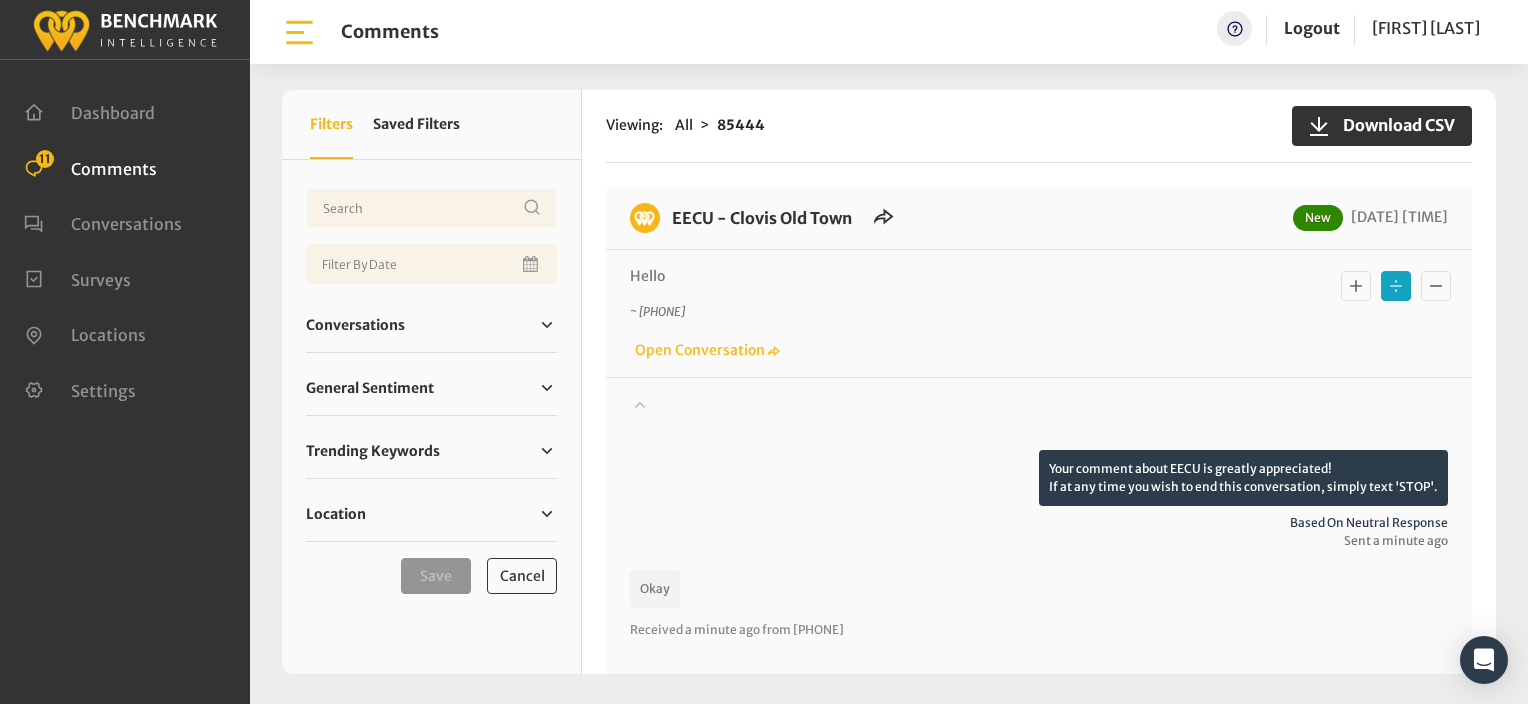 click at bounding box center (640, 404) 